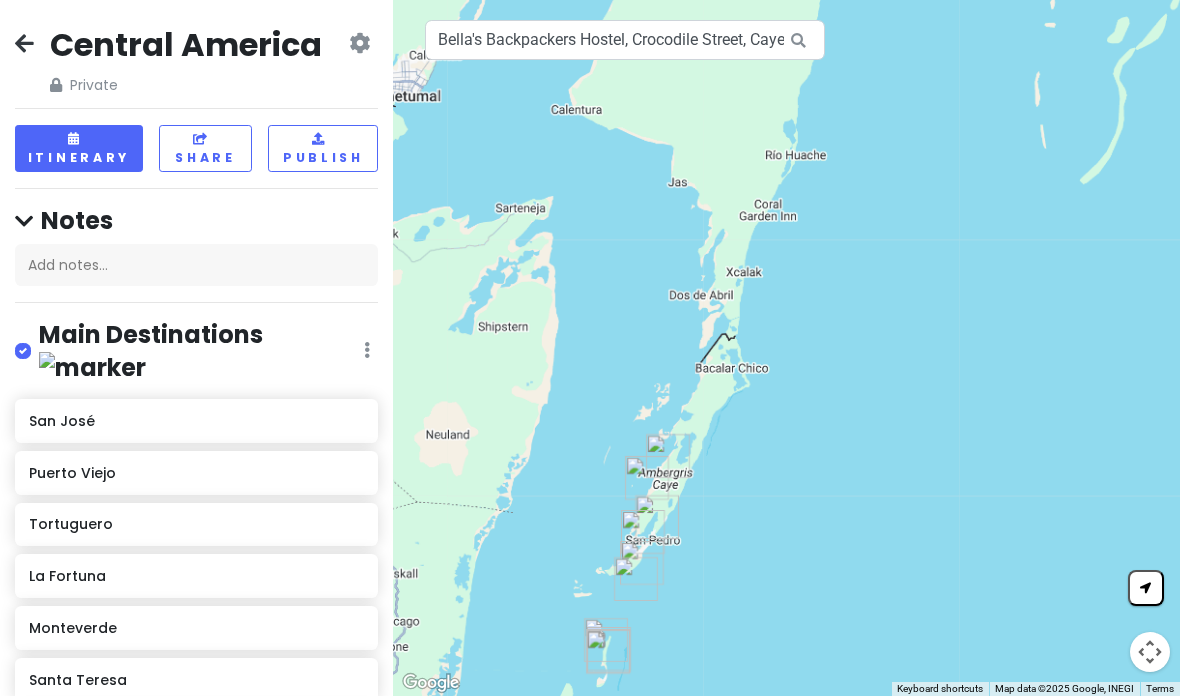 scroll, scrollTop: -119, scrollLeft: -55, axis: both 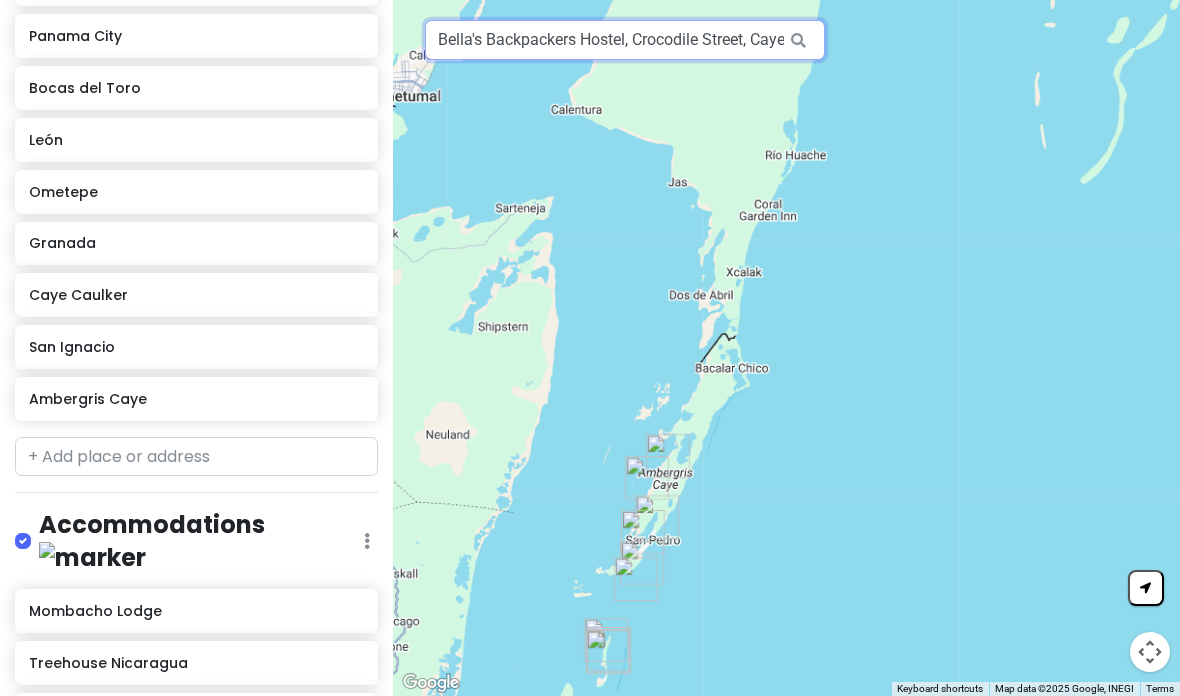 click on "Bella's Backpackers Hostel, Crocodile Street, Caye Caulker, Belize" at bounding box center (625, 40) 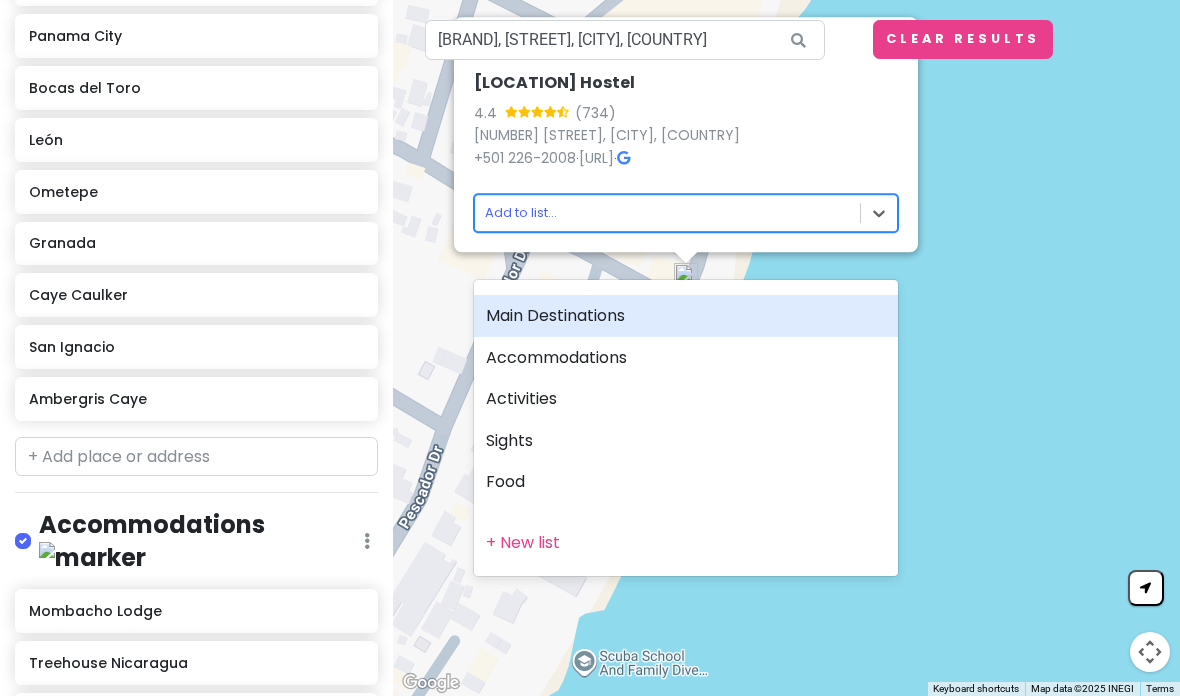 click on "Accommodations" at bounding box center [686, 358] 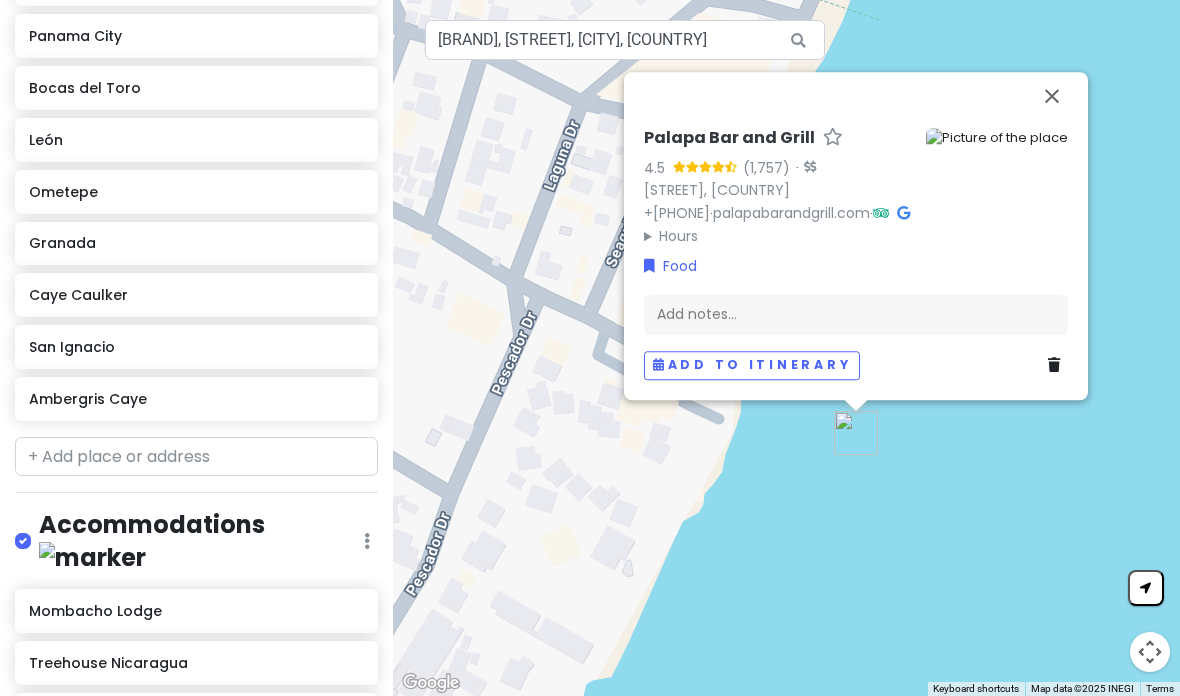 click at bounding box center [1052, 96] 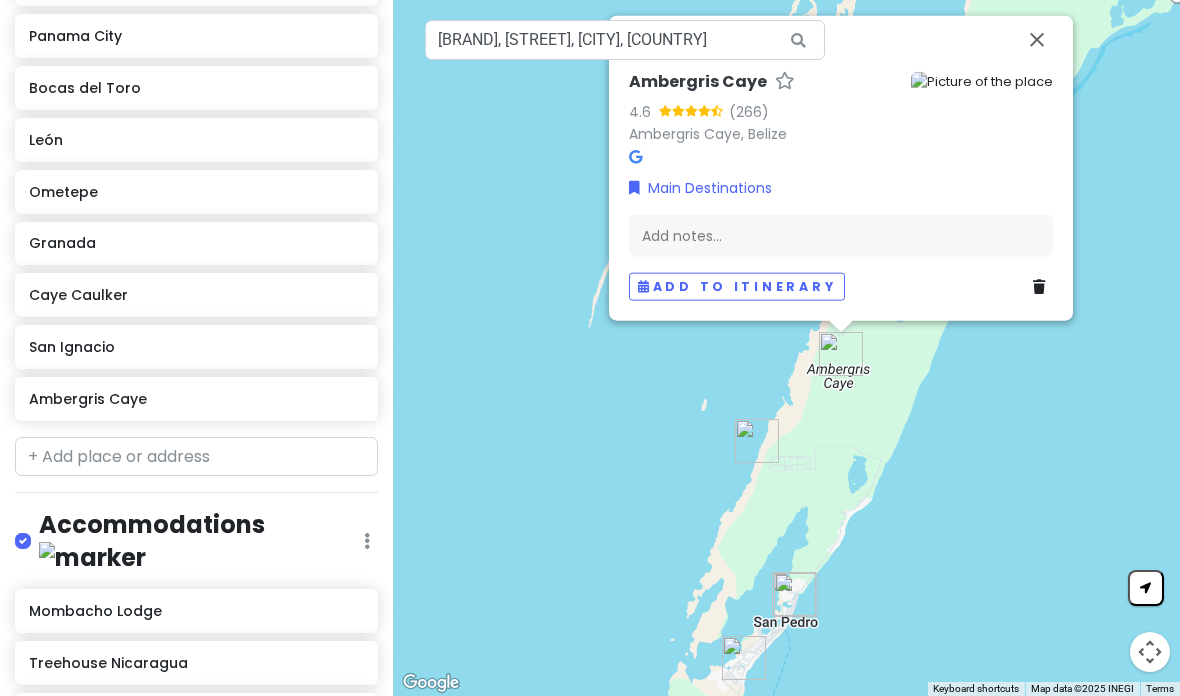 click at bounding box center [1039, 287] 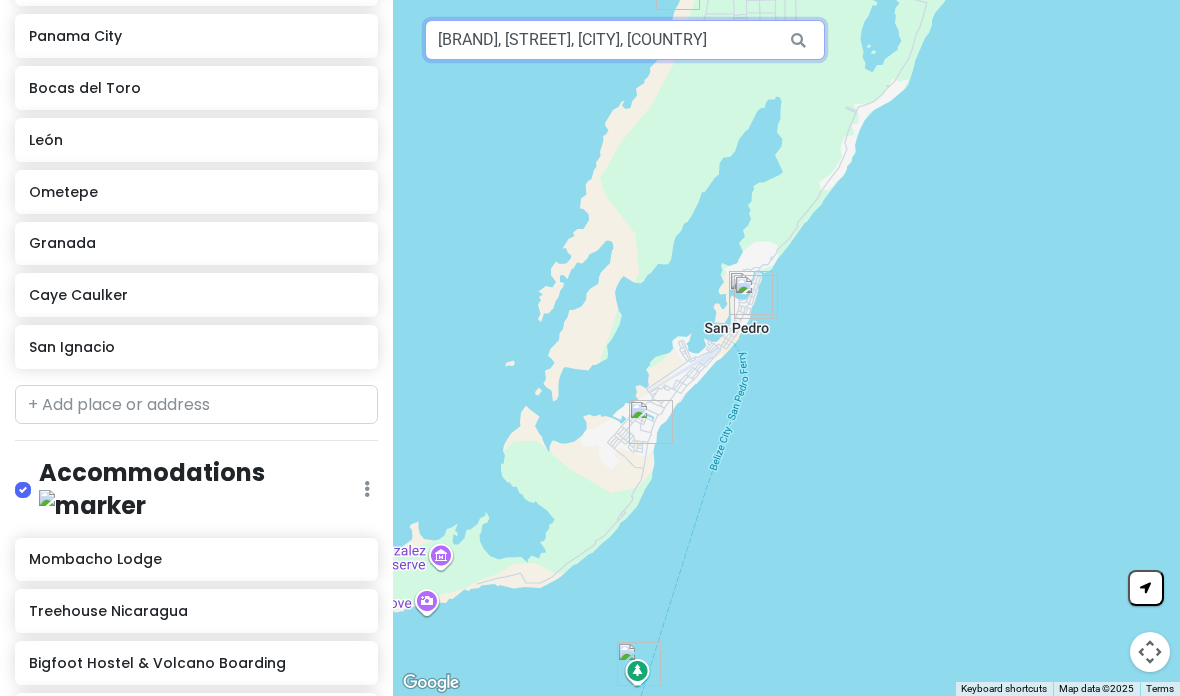 click on "[BRAND], [STREET], [CITY], [COUNTRY]" at bounding box center [625, 40] 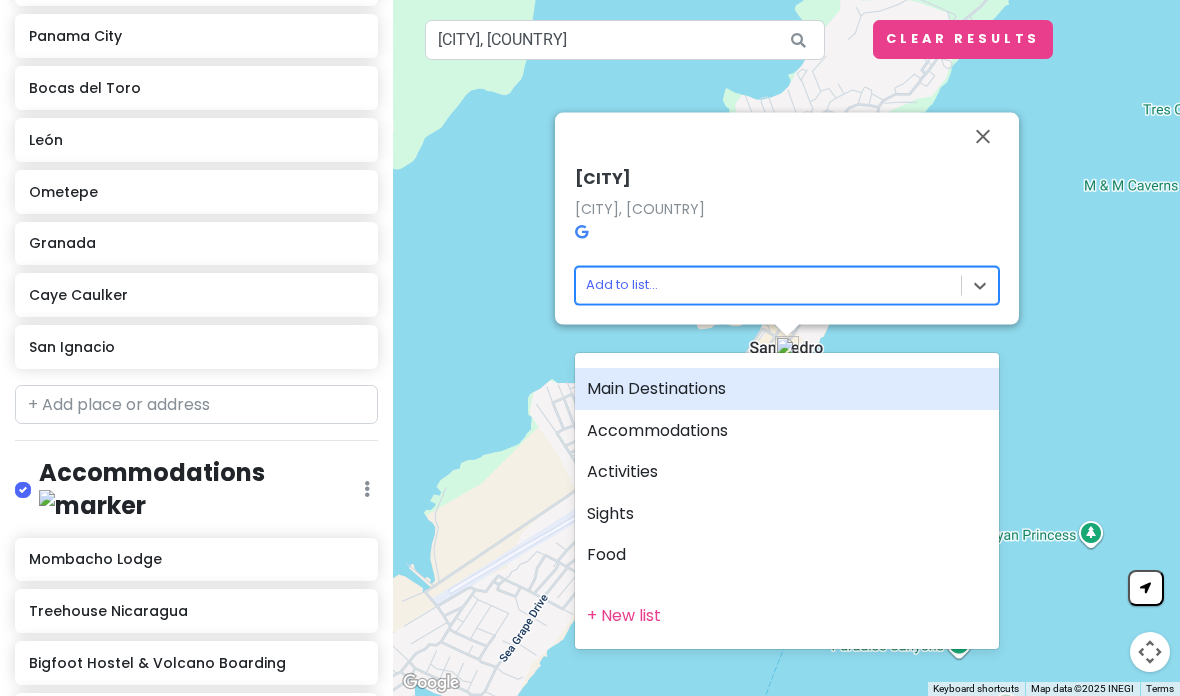 click on "Main Destinations" at bounding box center (787, 389) 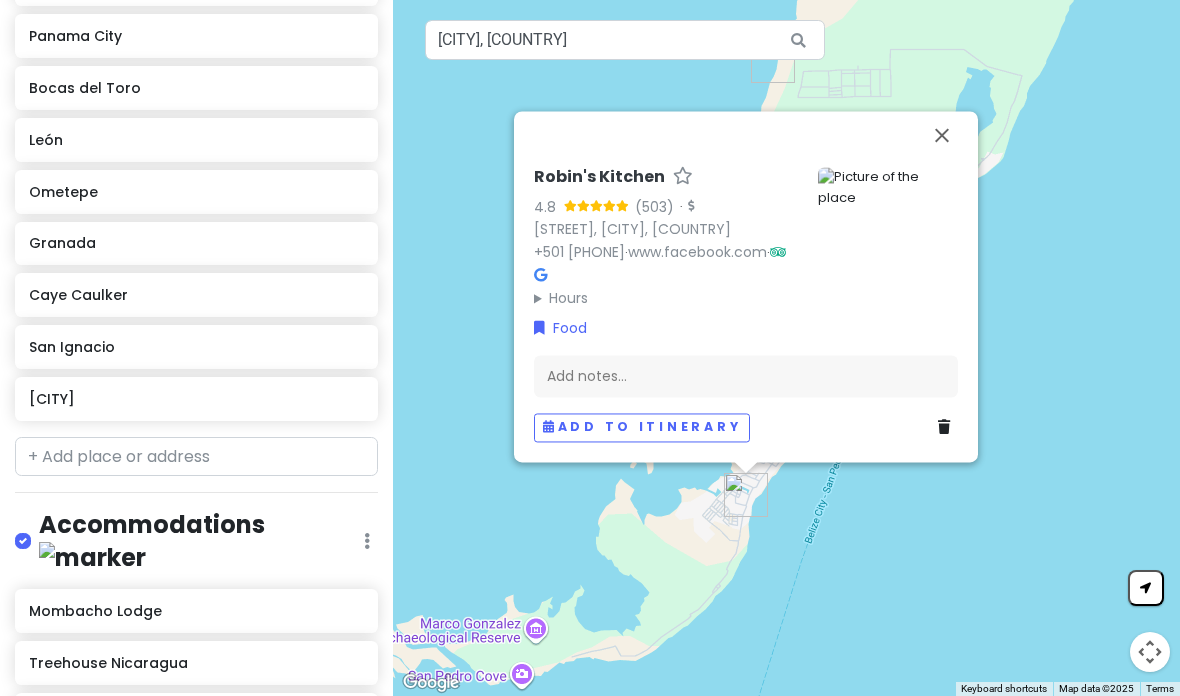 click at bounding box center (942, 135) 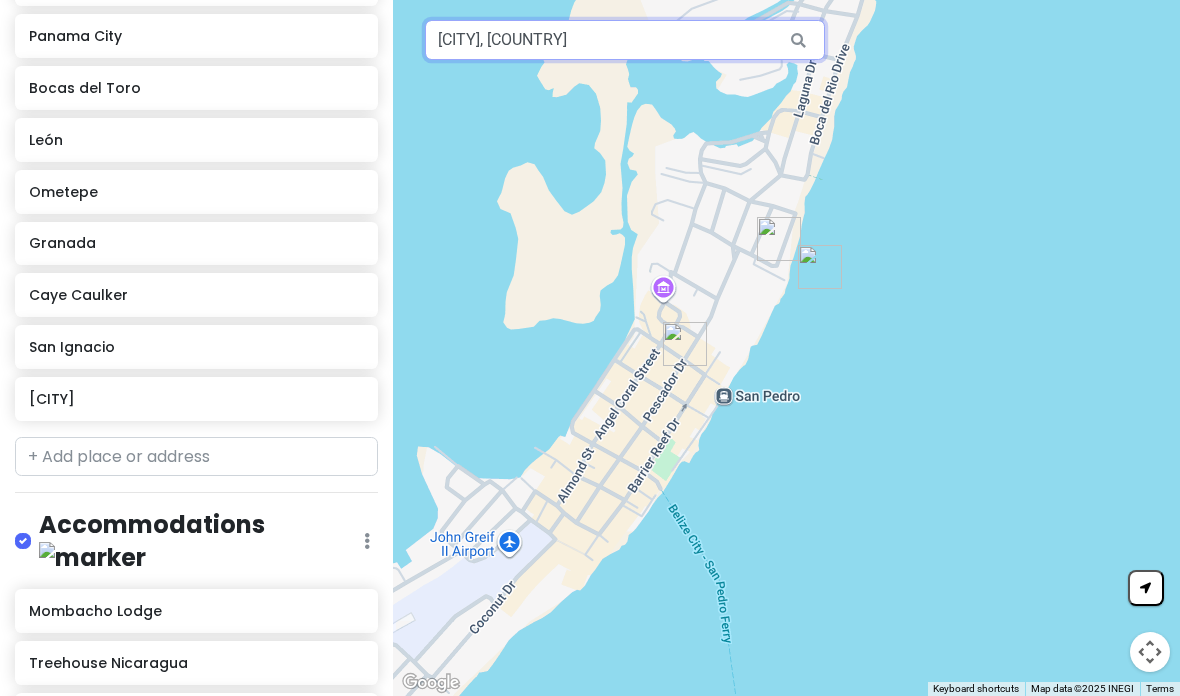 click on "[CITY], [COUNTRY]" at bounding box center [625, 40] 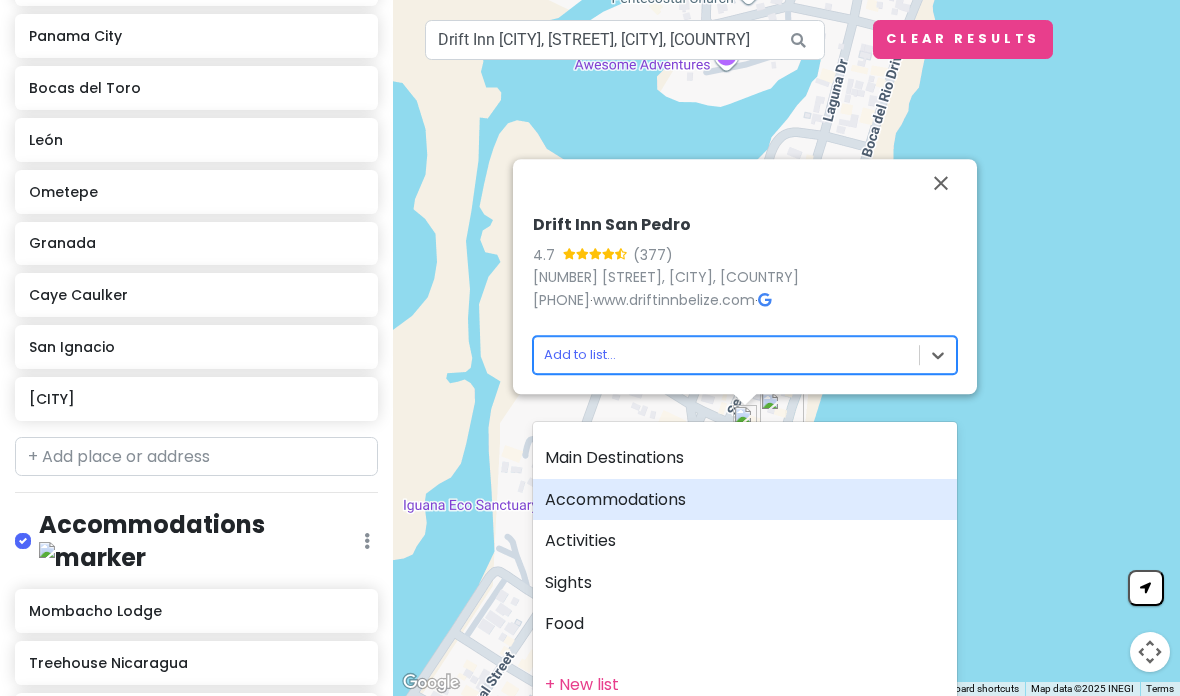 click on "Accommodations" at bounding box center [745, 500] 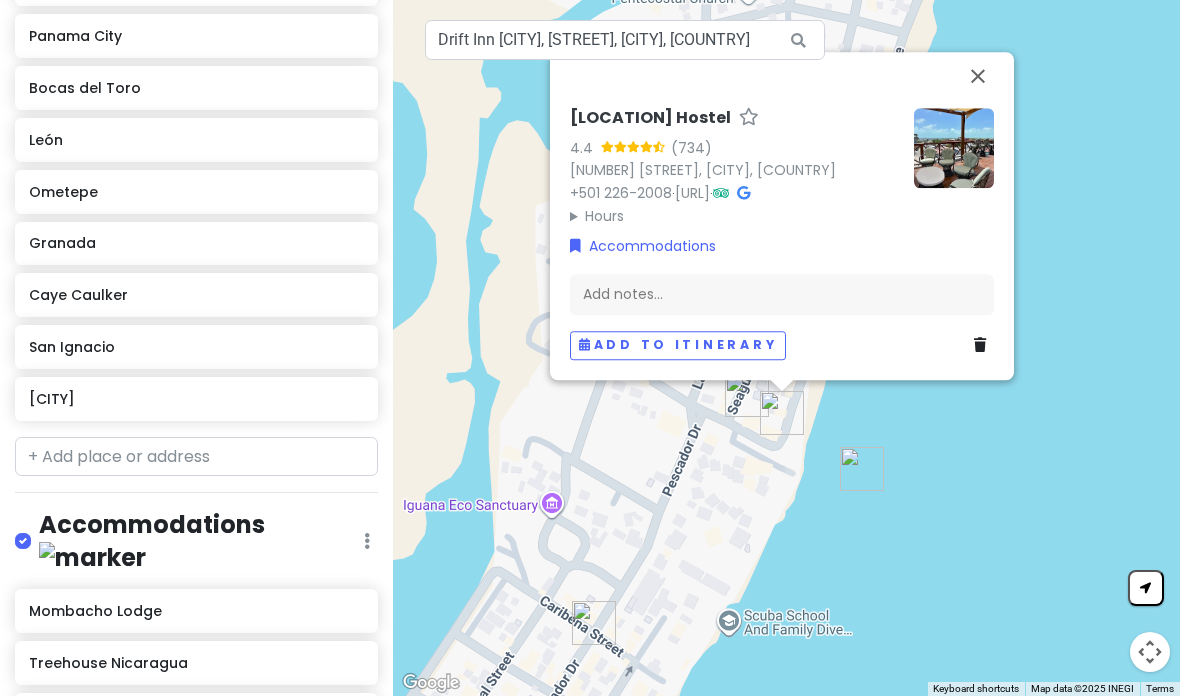 click at bounding box center [978, 76] 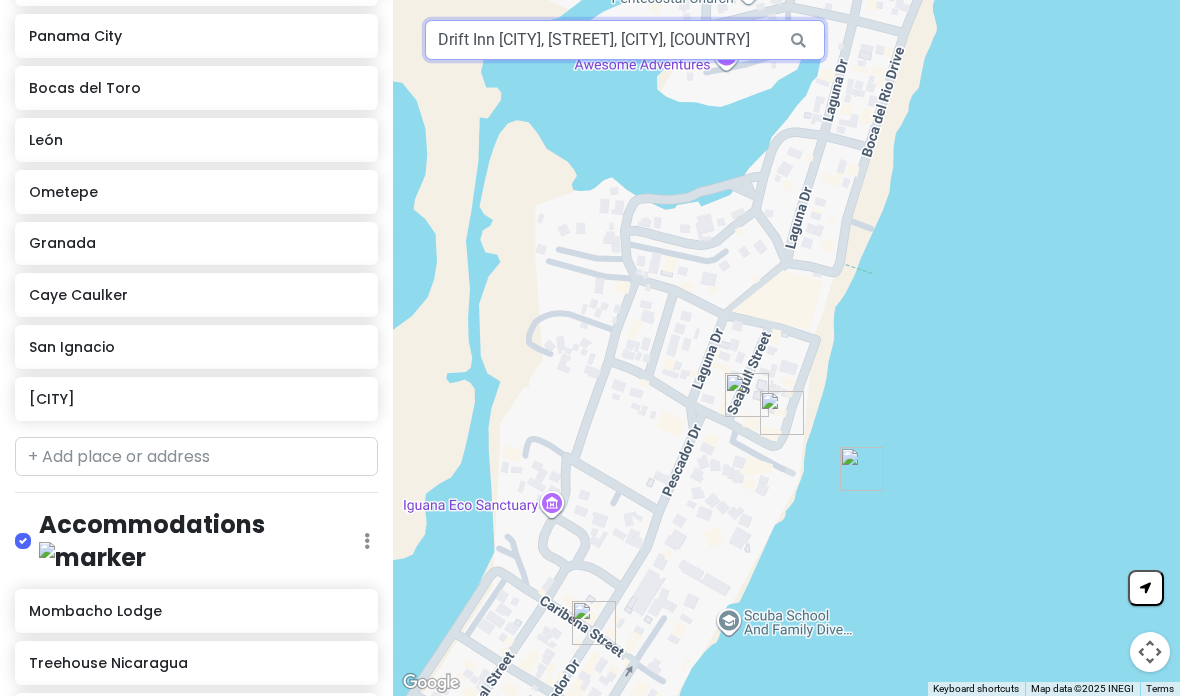 click on "Drift Inn [CITY], [STREET], [CITY], [COUNTRY]" at bounding box center (625, 40) 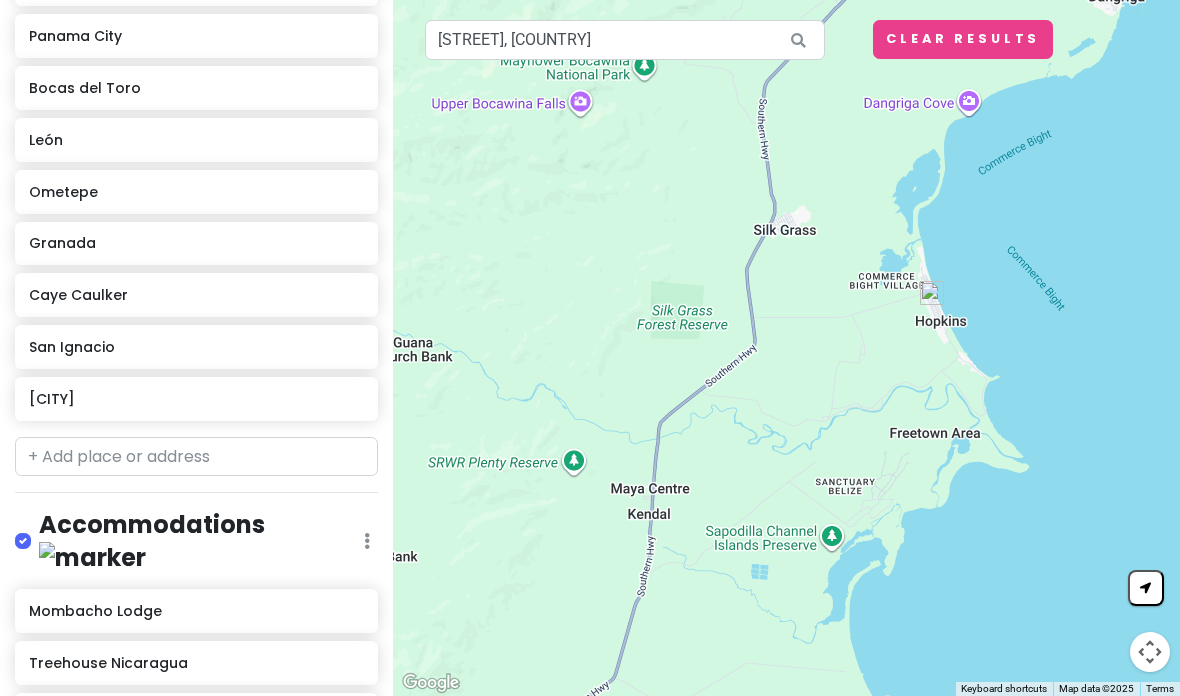click on "Clear Results" at bounding box center [963, 39] 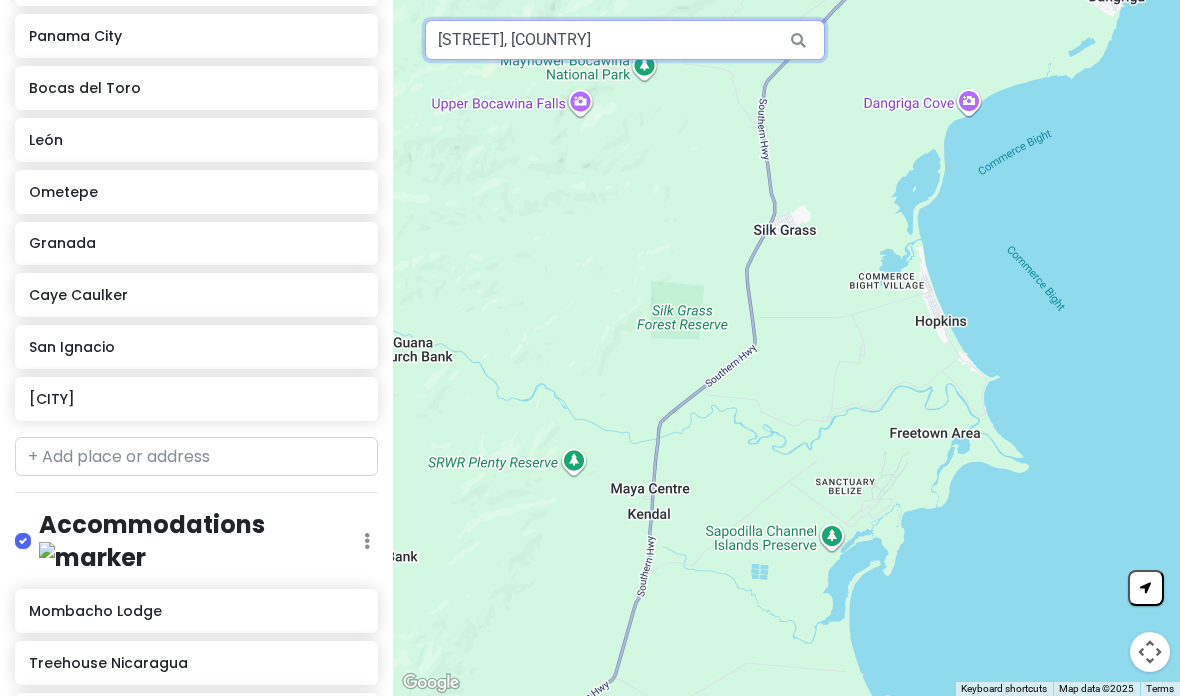click on "[STREET], [COUNTRY]" at bounding box center [625, 40] 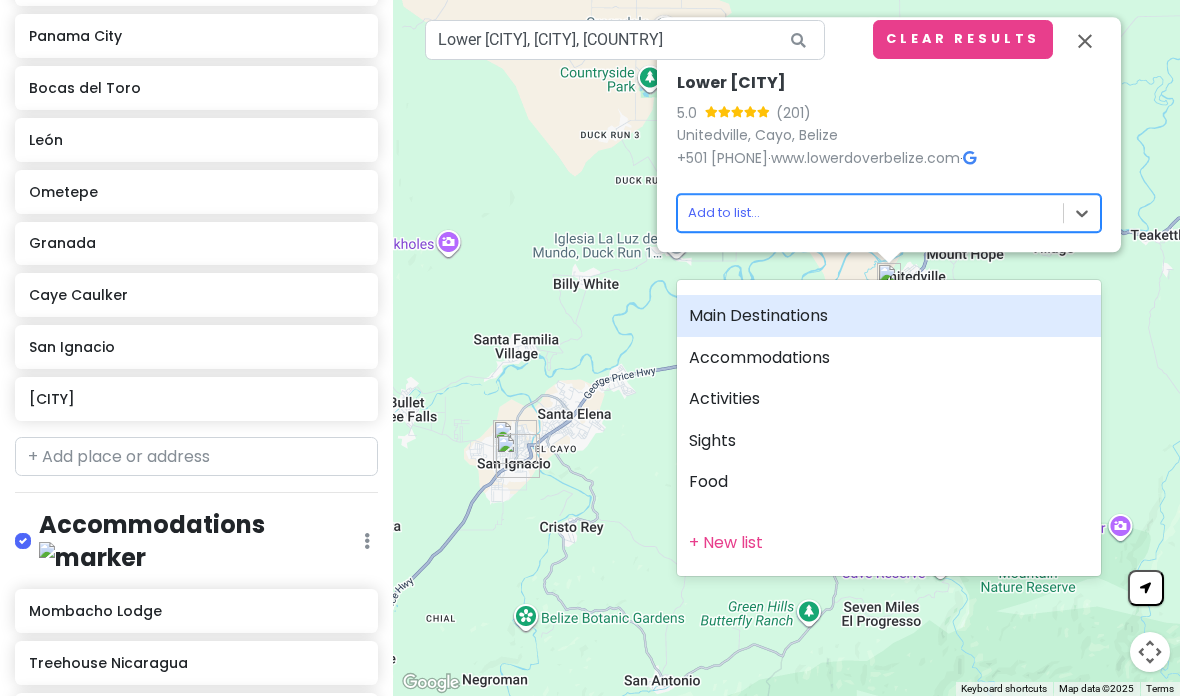 click on "Accommodations" at bounding box center (889, 358) 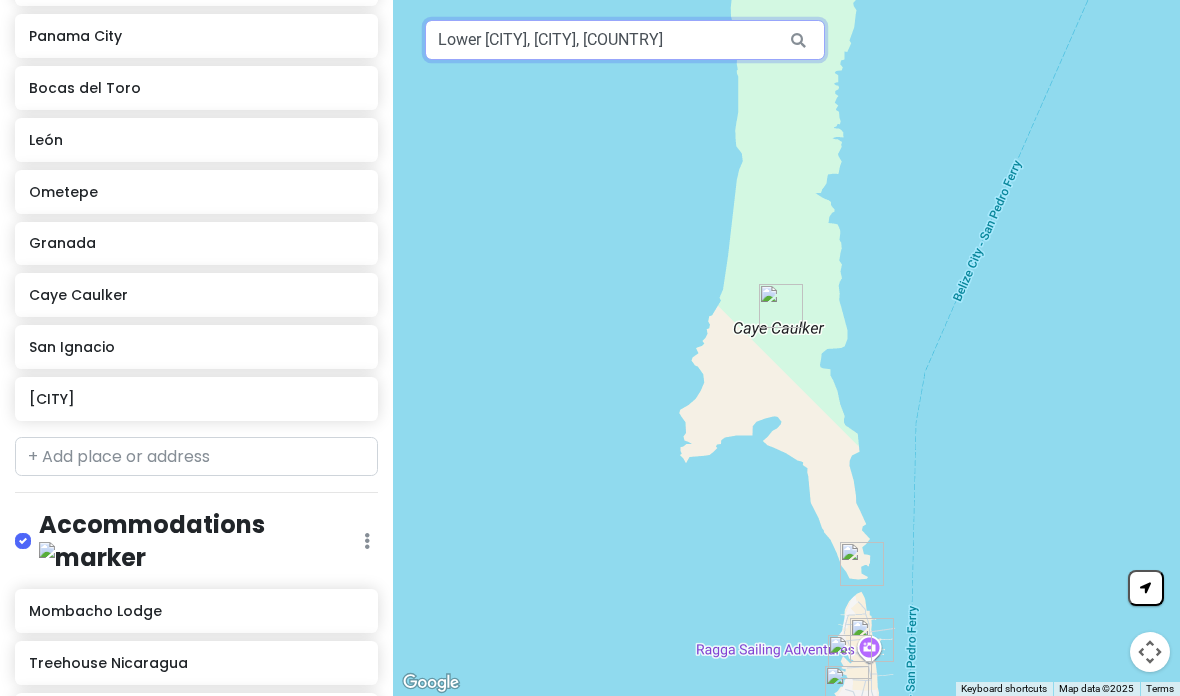 click on "Lower [CITY], [CITY], [COUNTRY]" at bounding box center [625, 40] 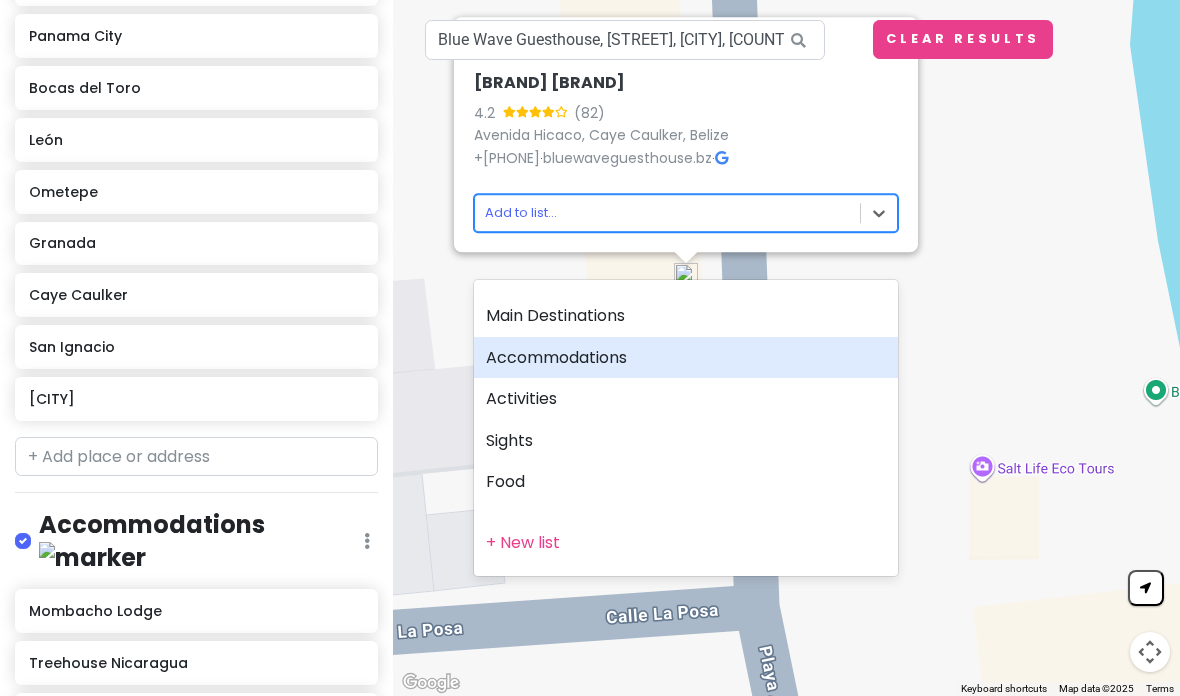 click on "Accommodations" at bounding box center [686, 358] 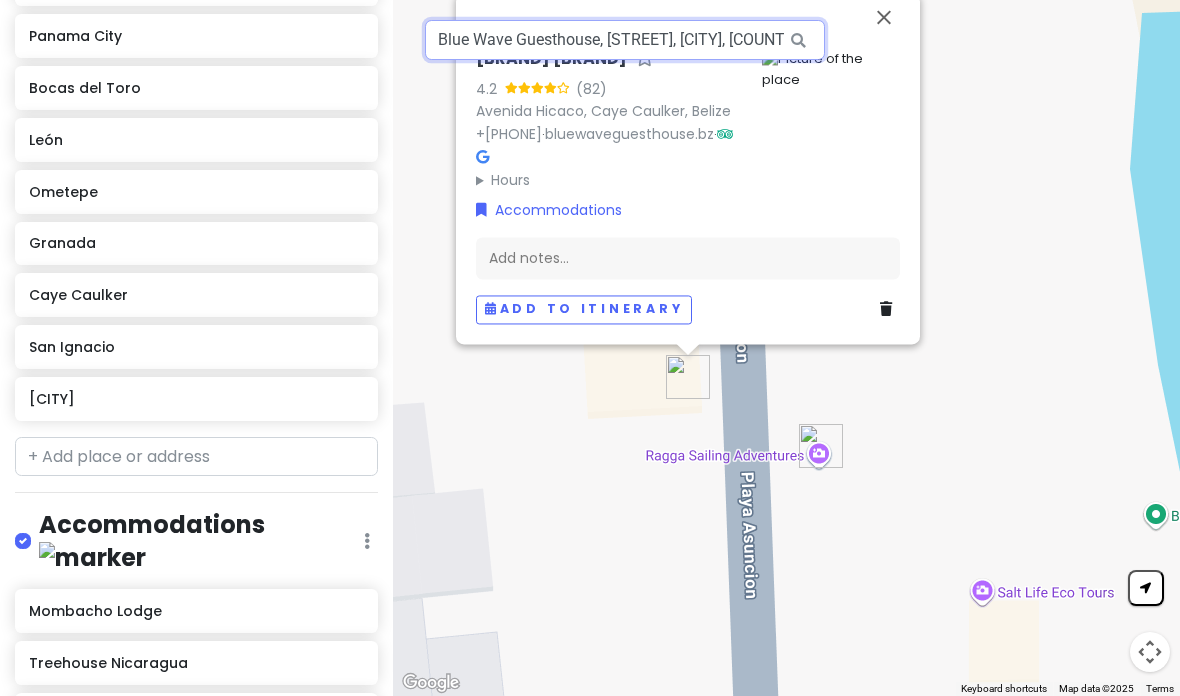 click on "Blue Wave Guesthouse, [STREET], [CITY], [COUNTRY]" at bounding box center [625, 40] 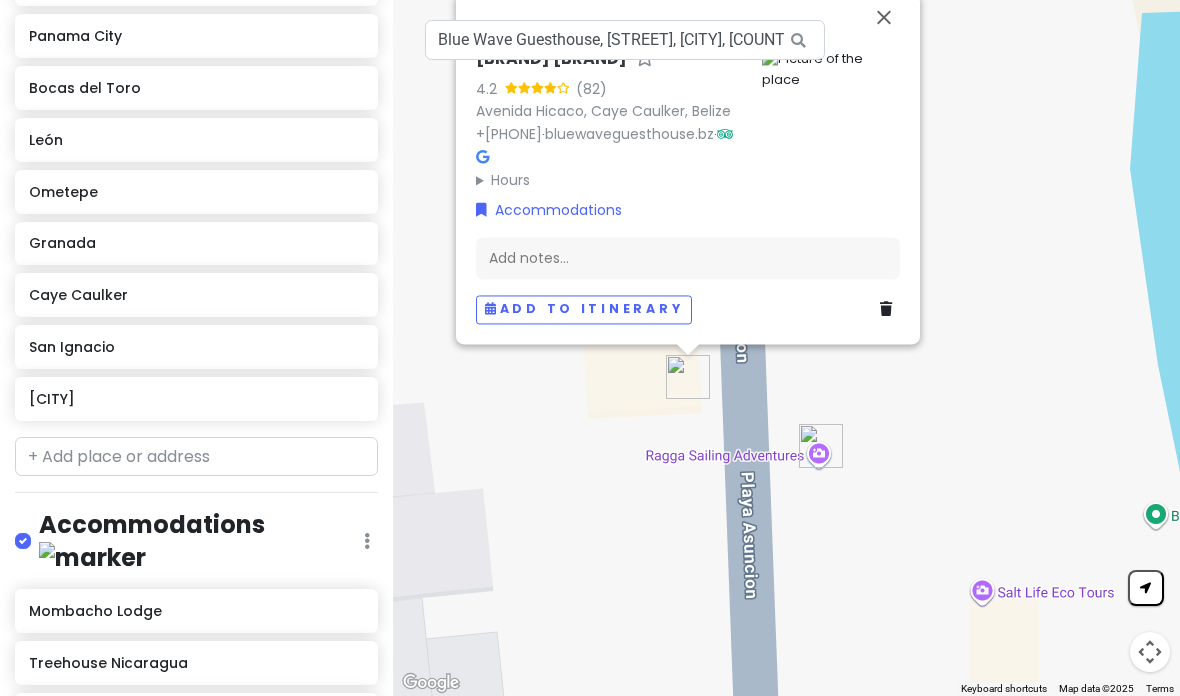 click on "To navigate, press the arrow keys. Blue Wave Guesthouse [NUMBER]       (82) [STREET], [CITY], [COUNTRY] +[PHONE]  ·   bluewaveguesthouse.bz   ·   Hours Monday  8:30 am – 12:00 am Tuesday  12:00 – 6:00 am, 8:30 am – 12:00 am Wednesday  12:00 – 6:00 am, 8:30 am – 12:00 am Thursday  12:00 – 6:00 am, 8:30 am – 12:00 am Friday  12:00 – 6:00 am, 8:30 am – 12:00 am Saturday  12:00 – 6:00 am, 8:30 am – 12:00 am Sunday  12:00 – 6:00 am Accommodations Add notes...  Add to itinerary" at bounding box center (786, 348) 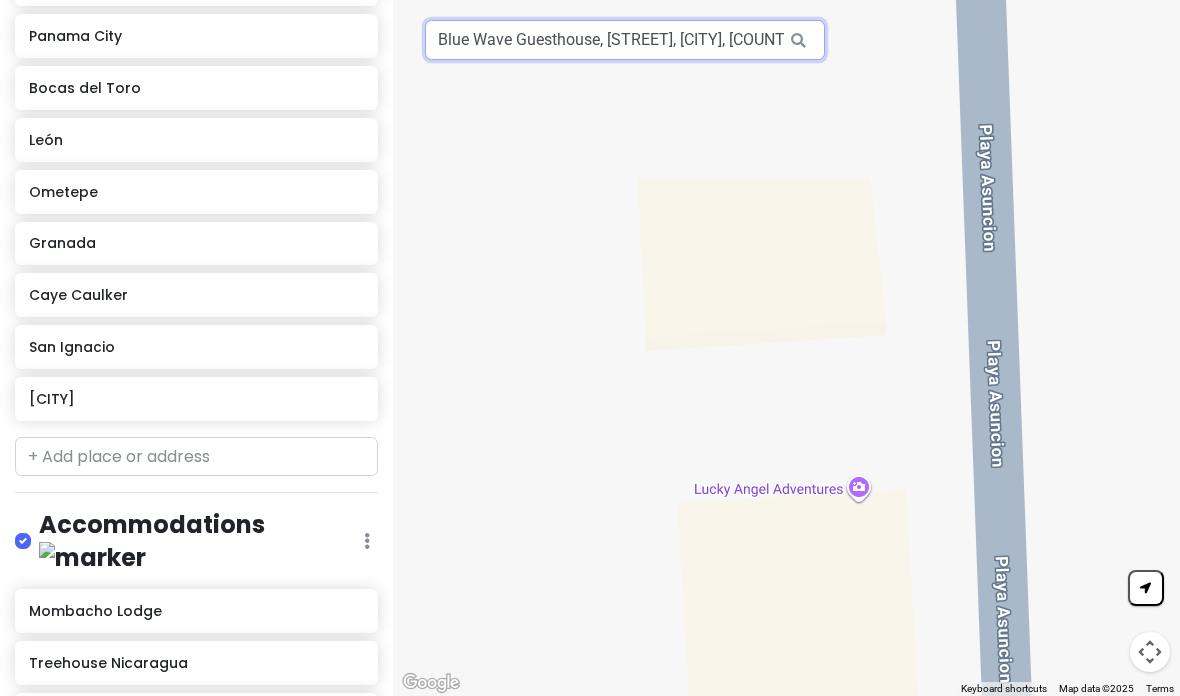 click on "Blue Wave Guesthouse, [STREET], [CITY], [COUNTRY]" at bounding box center (625, 40) 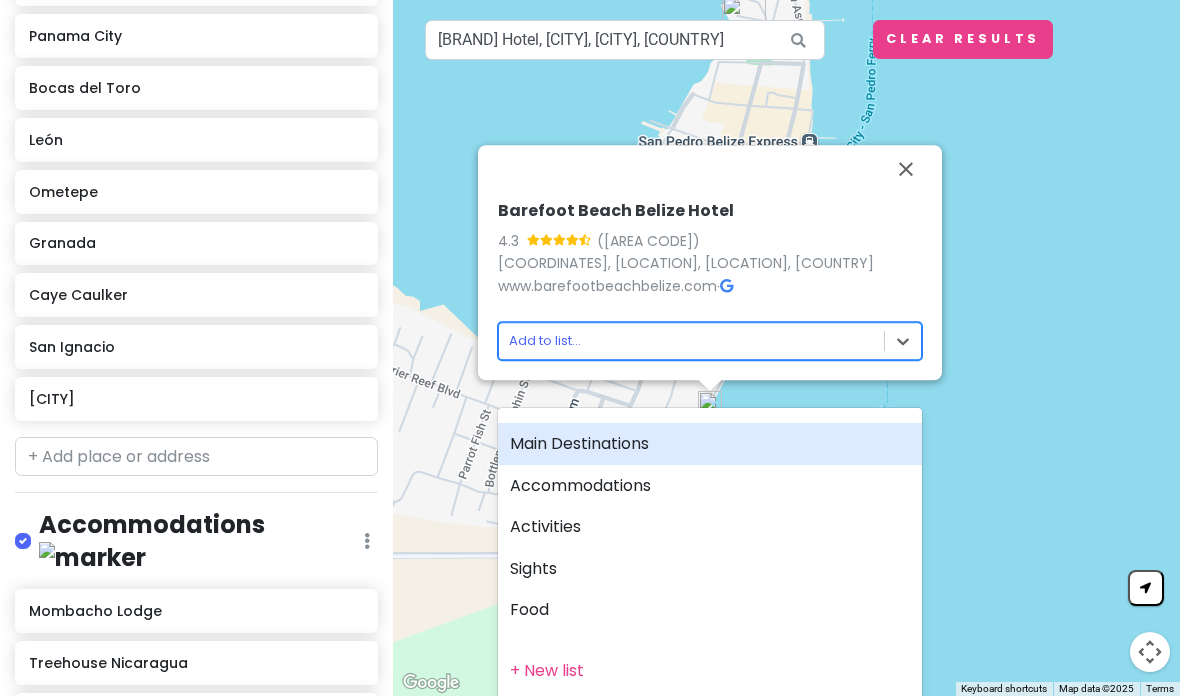 click on "Accommodations" at bounding box center (710, 486) 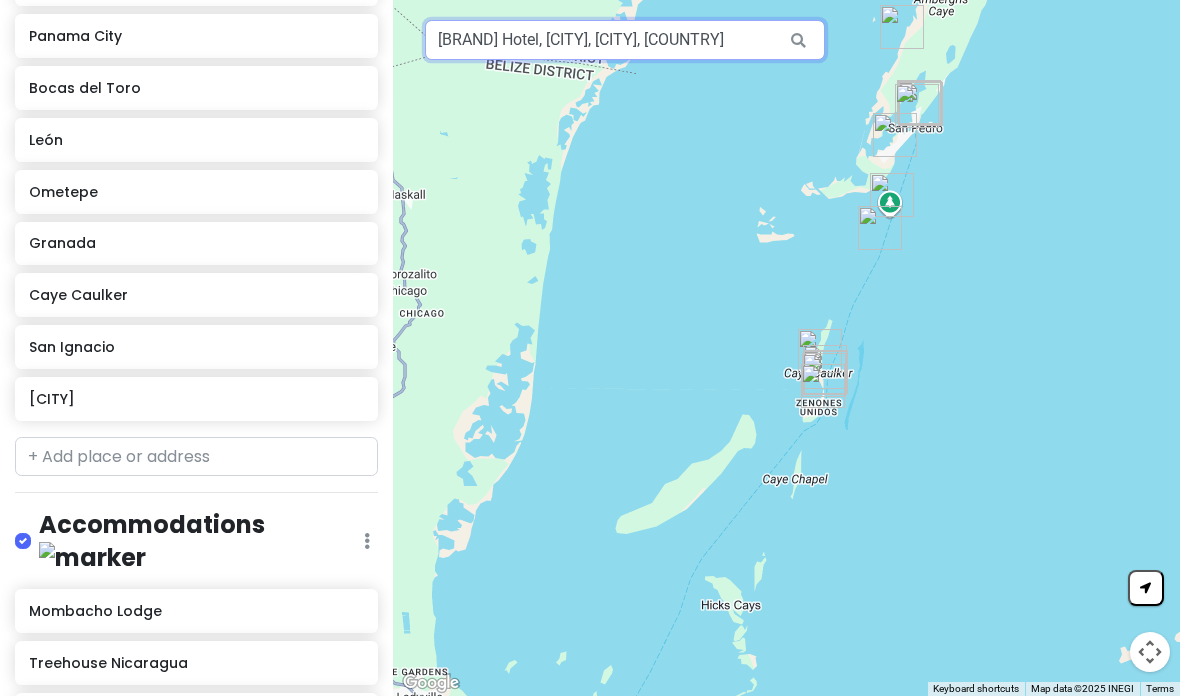 click on "[BRAND] Hotel, [CITY], [CITY], [COUNTRY]" at bounding box center [625, 40] 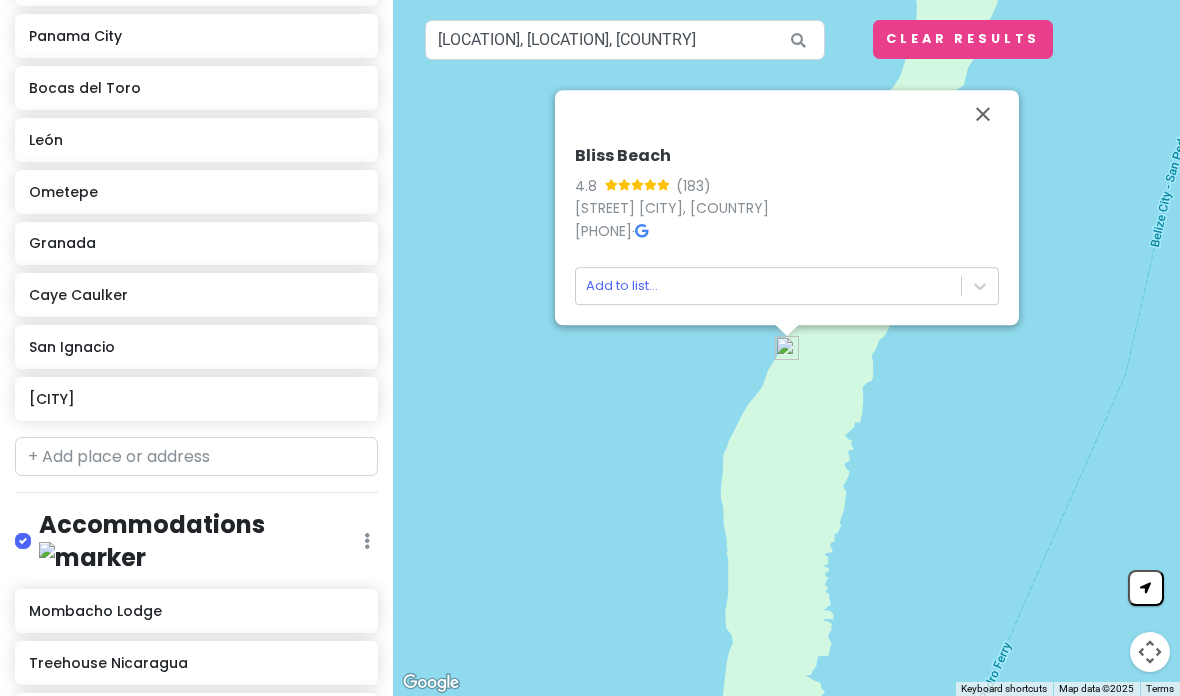 click on "4.8        (183)" at bounding box center (787, 186) 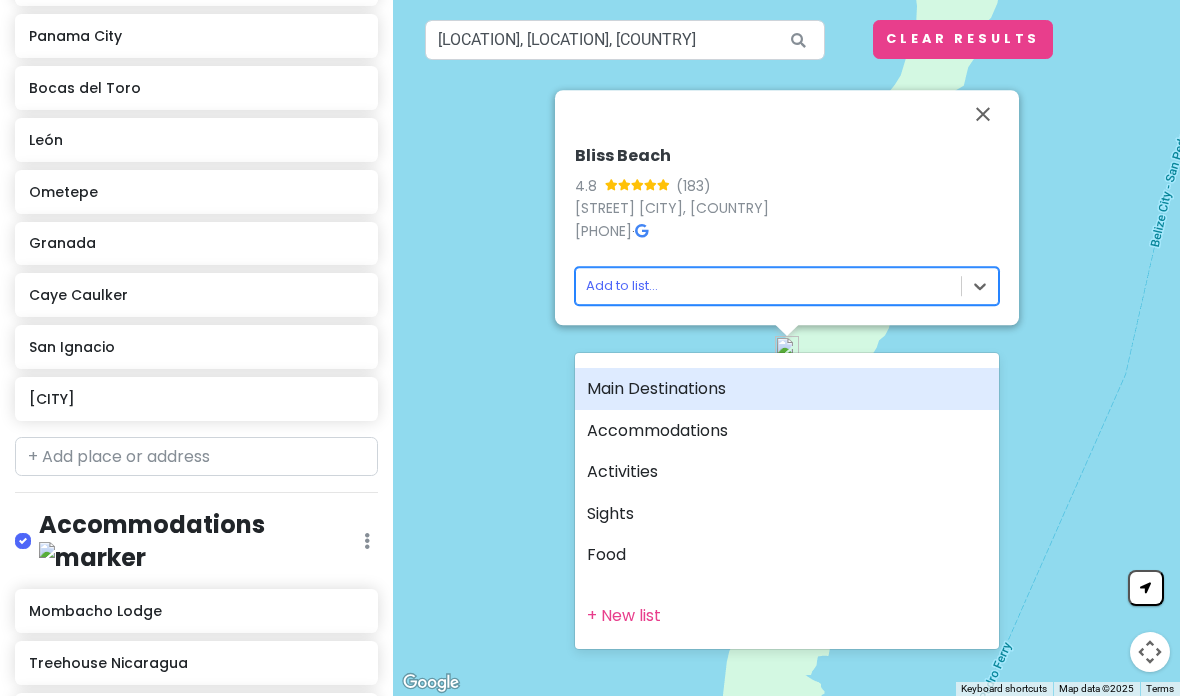 click on "Sights" at bounding box center (787, 514) 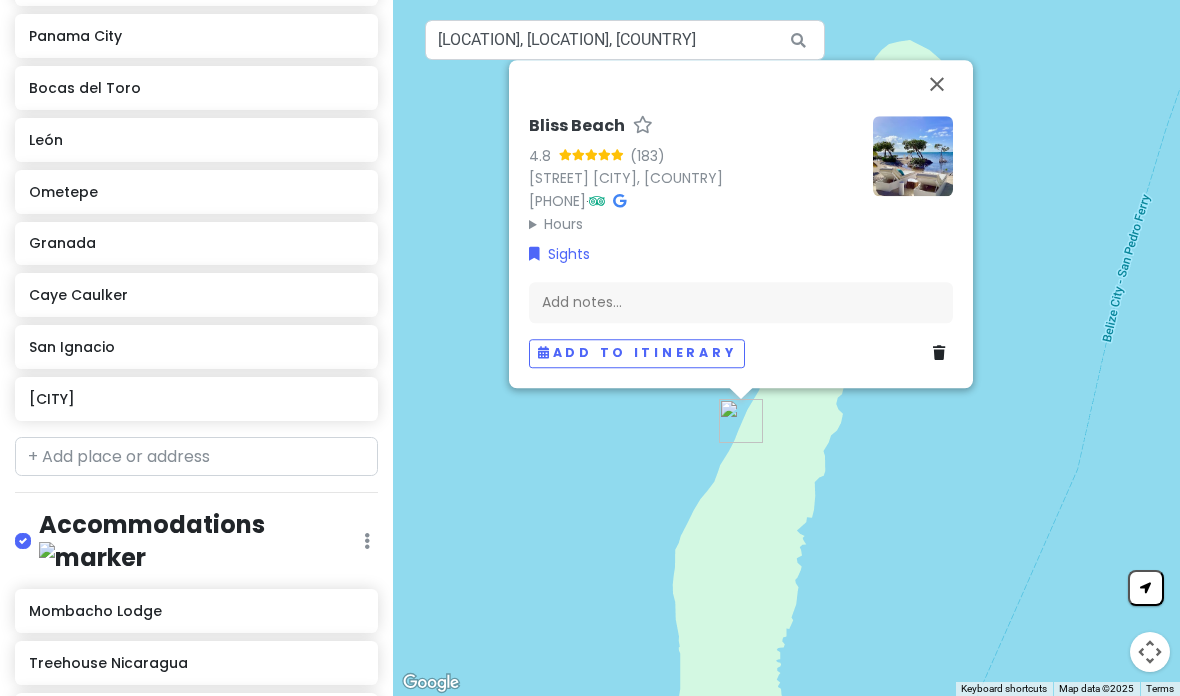 click at bounding box center (937, 84) 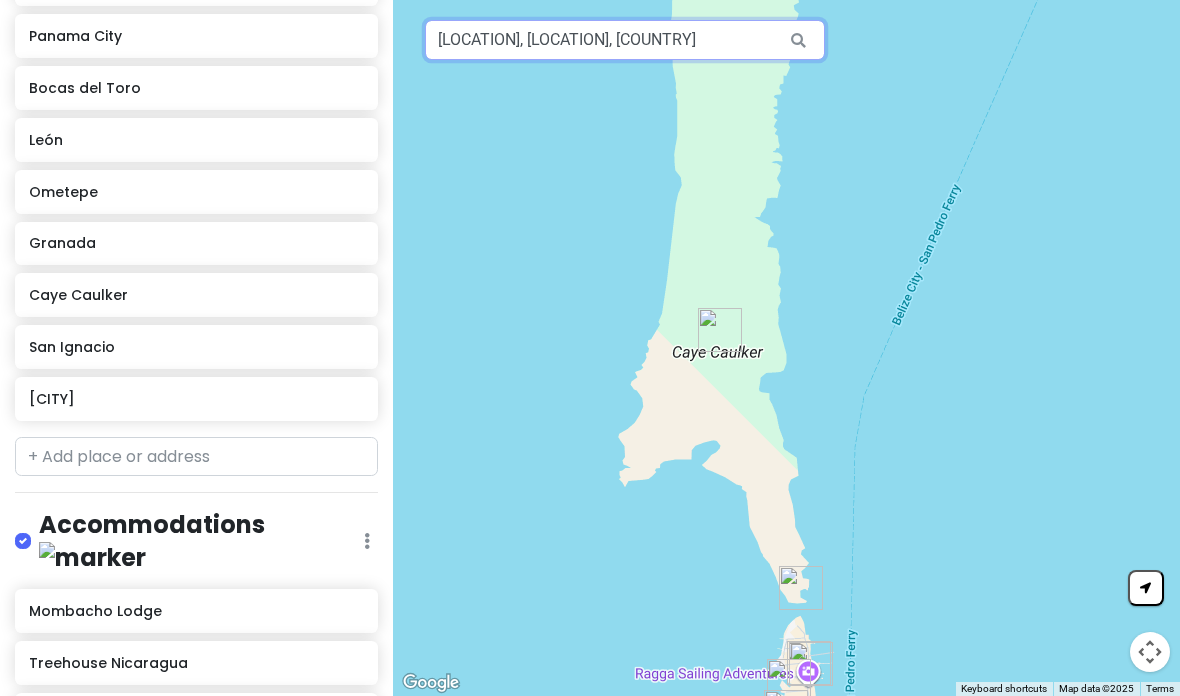 click on "[LOCATION], [LOCATION], [COUNTRY]" at bounding box center [625, 40] 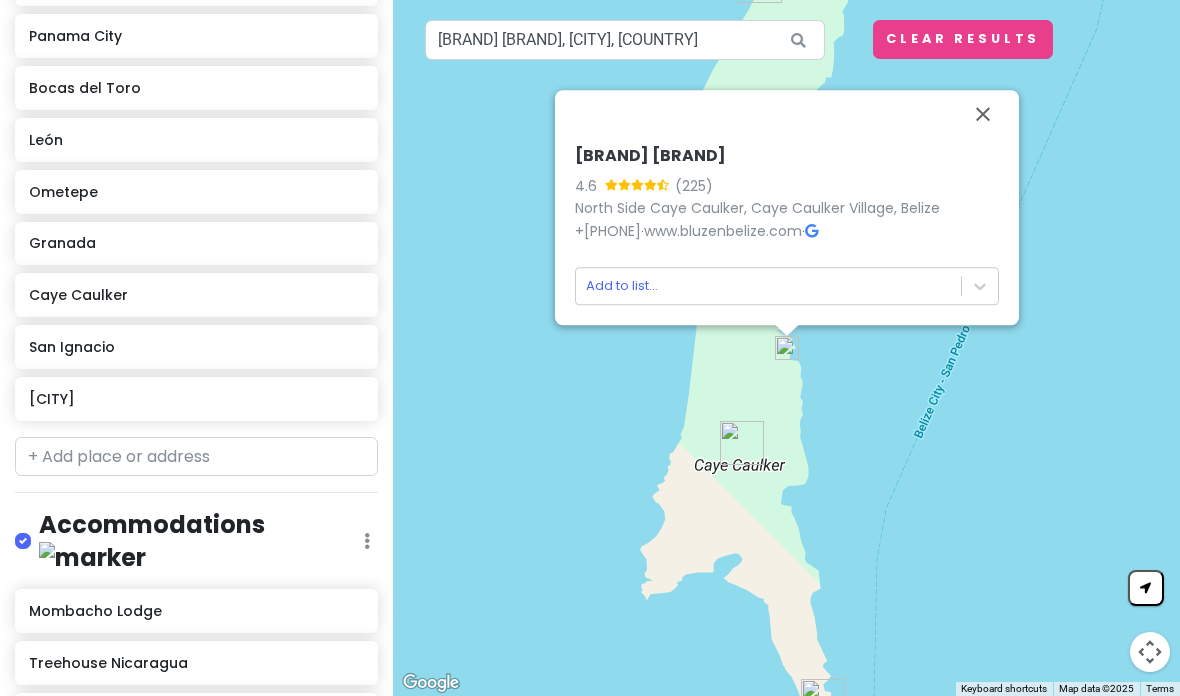 click on "North Side Caye Caulker, Caye Caulker Village, Belize" at bounding box center [757, 208] 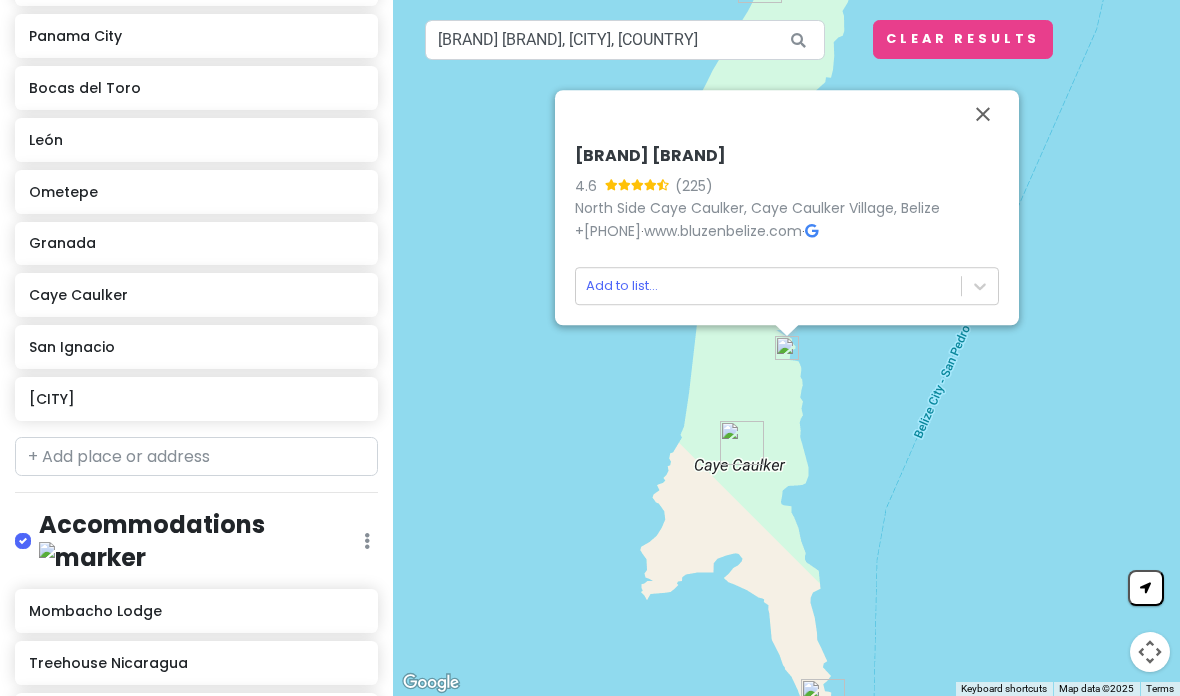click on "Clear Results" at bounding box center (963, 39) 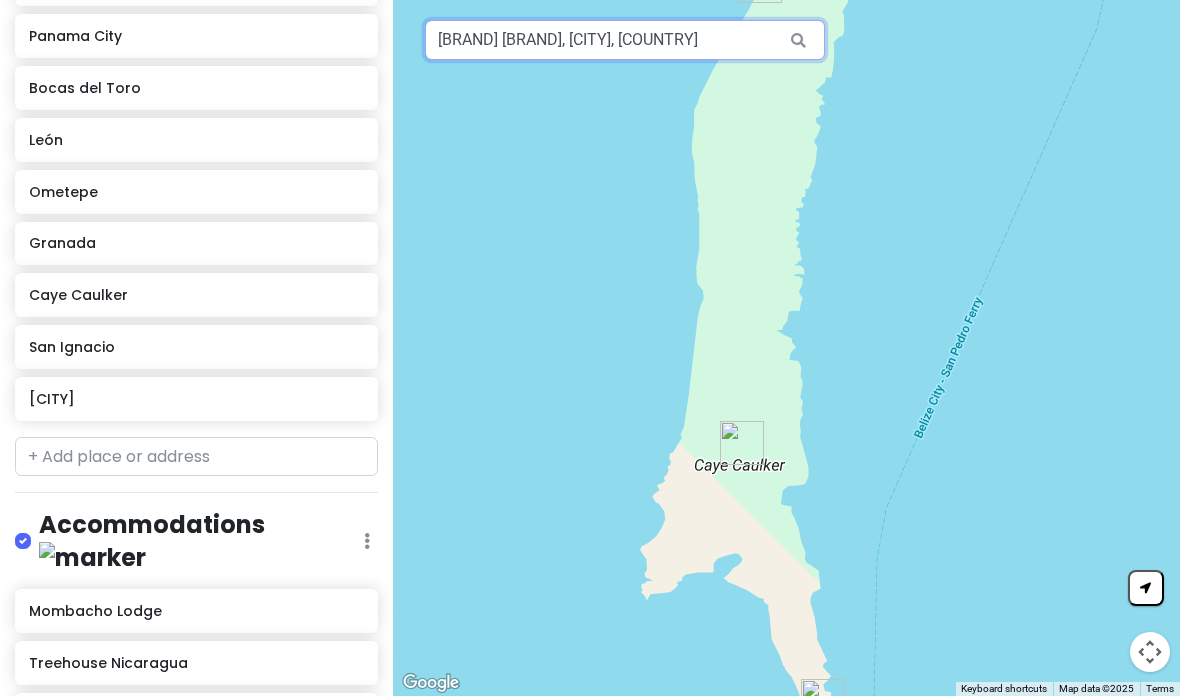 click on "[BRAND] [BRAND], [CITY], [COUNTRY]" at bounding box center (625, 40) 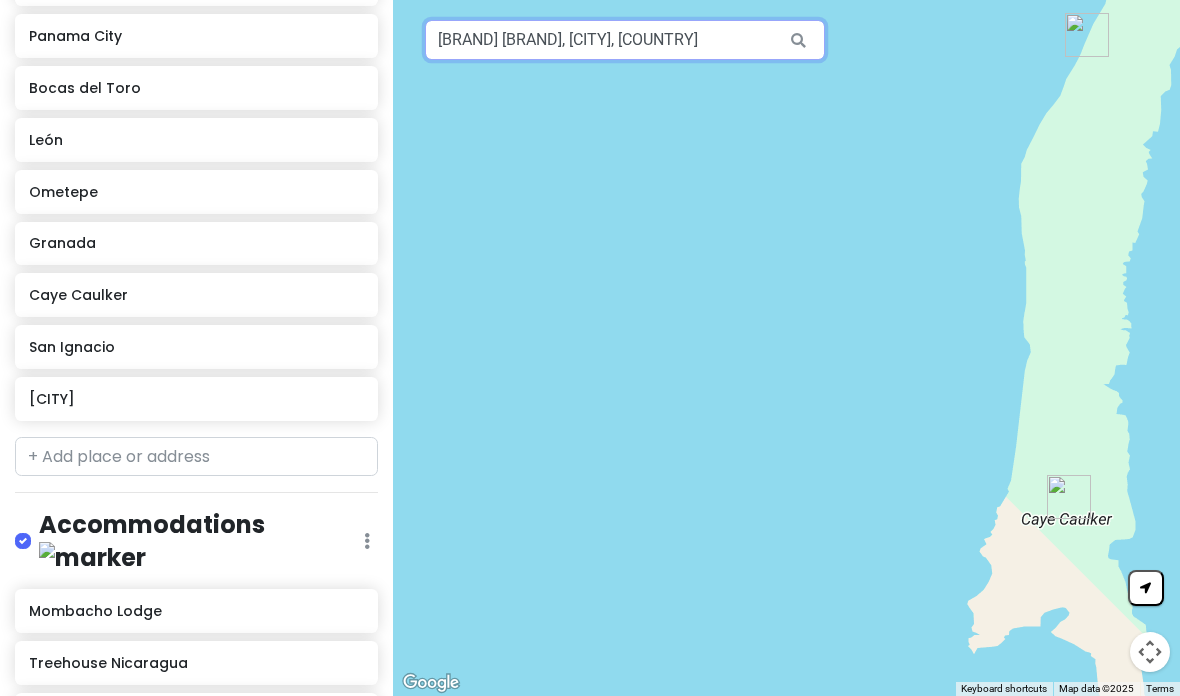 click on "[BRAND] [BRAND], [CITY], [COUNTRY]" at bounding box center [625, 40] 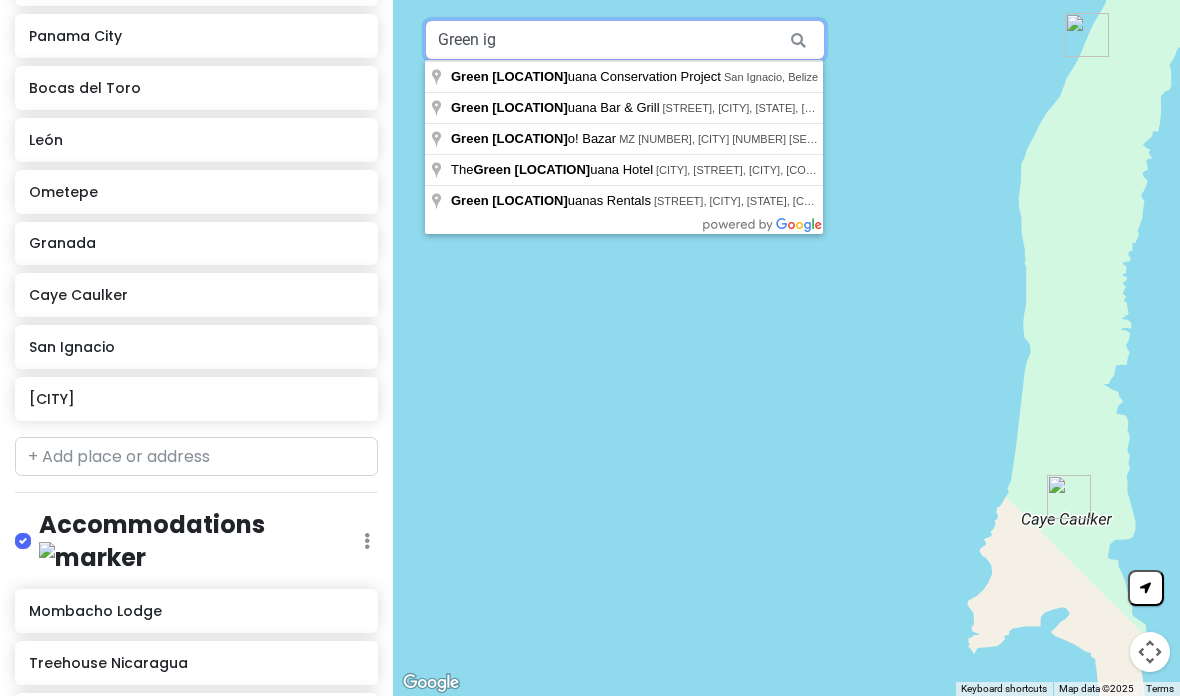 type on "Green ig" 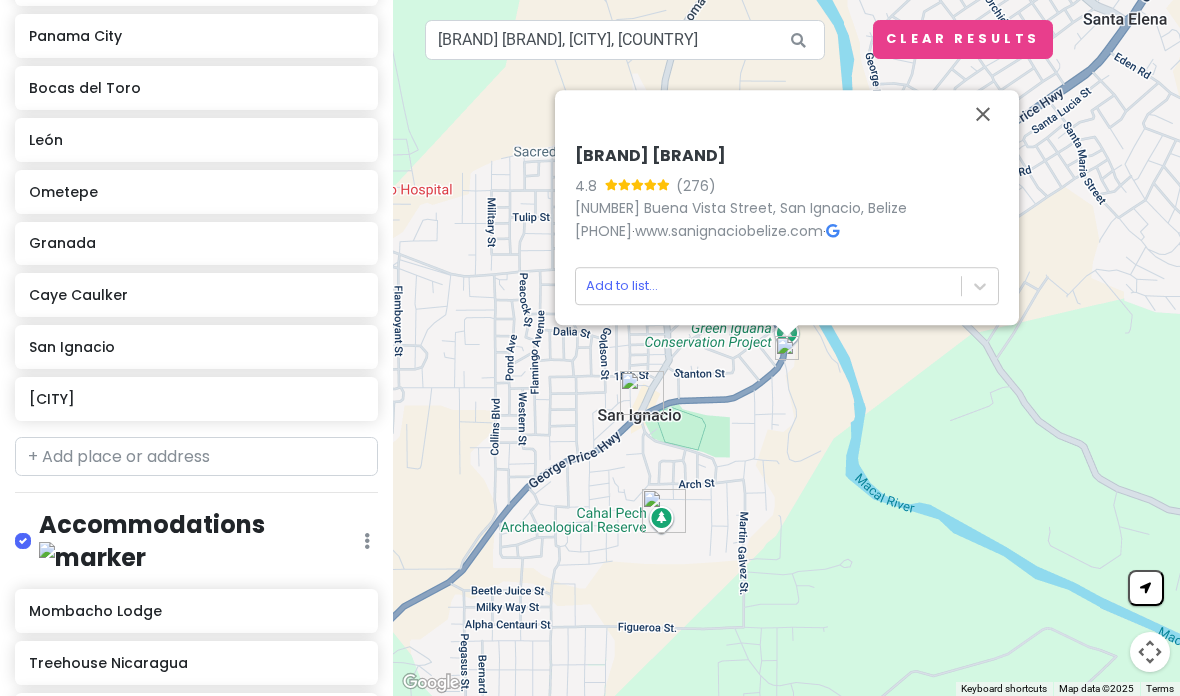 click on "[BRAND] [BRAND] [RATING] ([REVIEWS]) [STREET], [CITY], [COUNTRY] [PHONE]   ·   [URL]   ·   Add to list..." at bounding box center [787, 225] 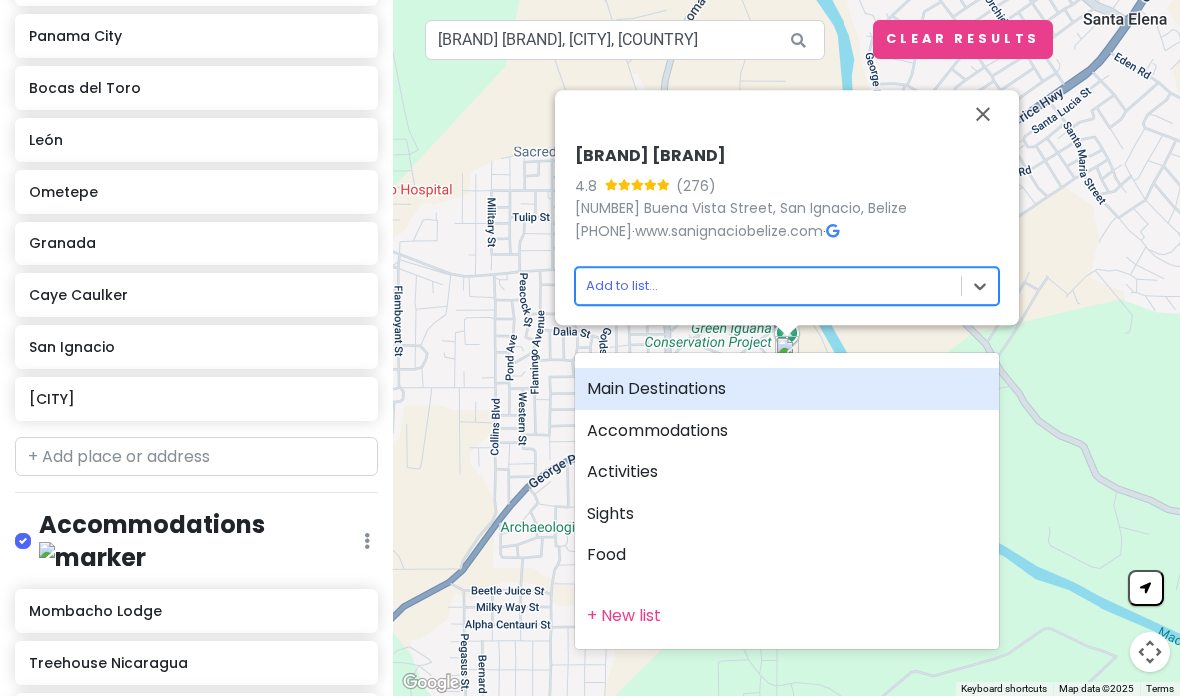 click on "Activities" at bounding box center [787, 472] 